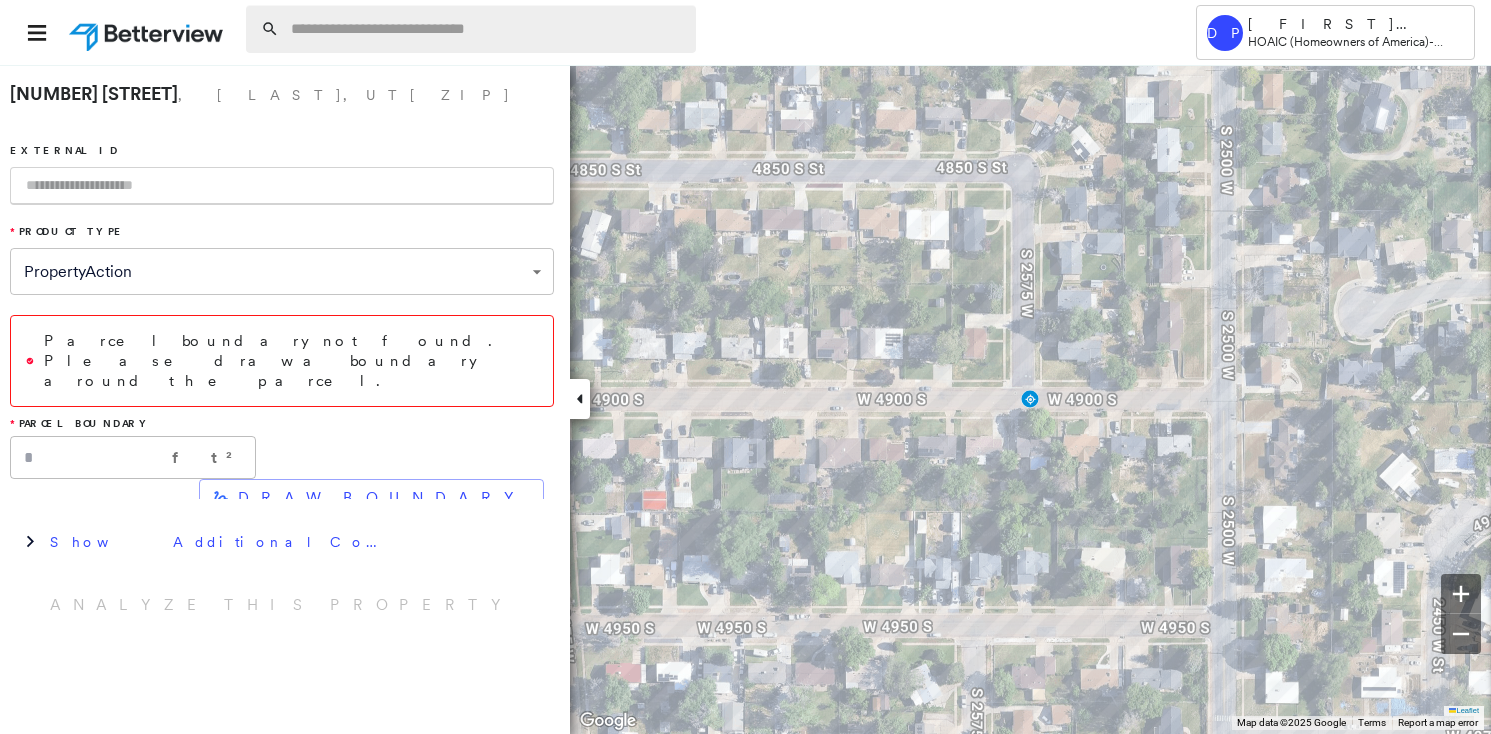 scroll, scrollTop: 0, scrollLeft: 0, axis: both 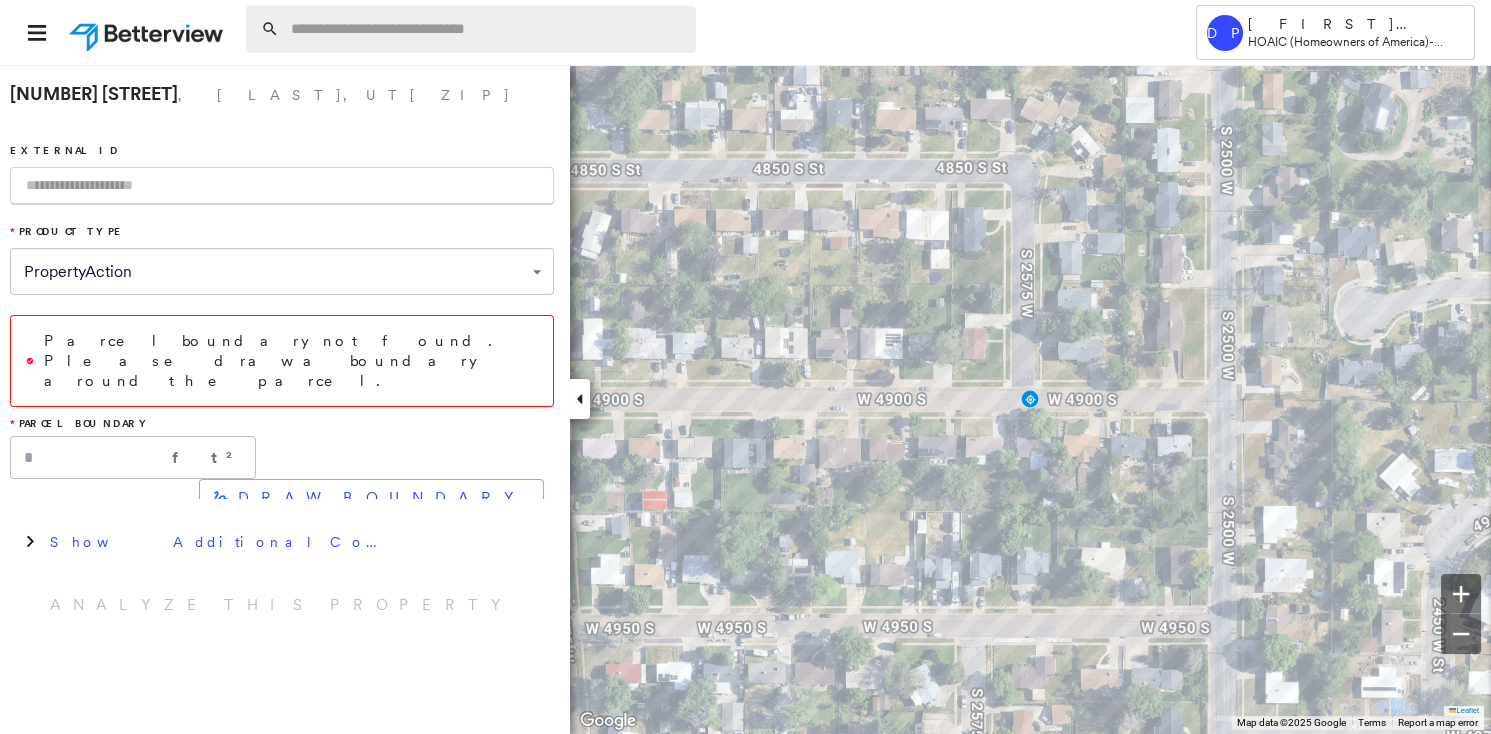 drag, startPoint x: 102, startPoint y: 186, endPoint x: 336, endPoint y: 28, distance: 282.3473 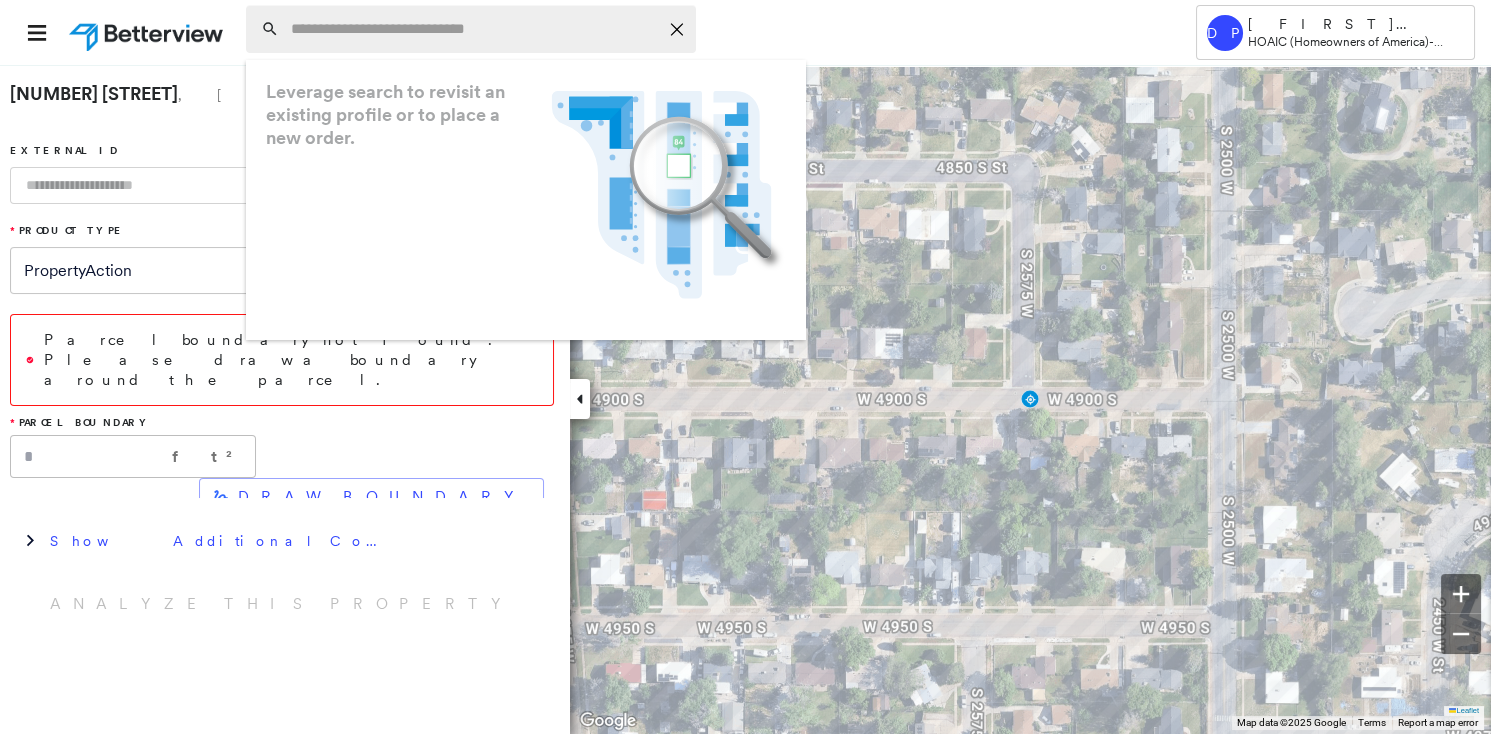 paste on "**********" 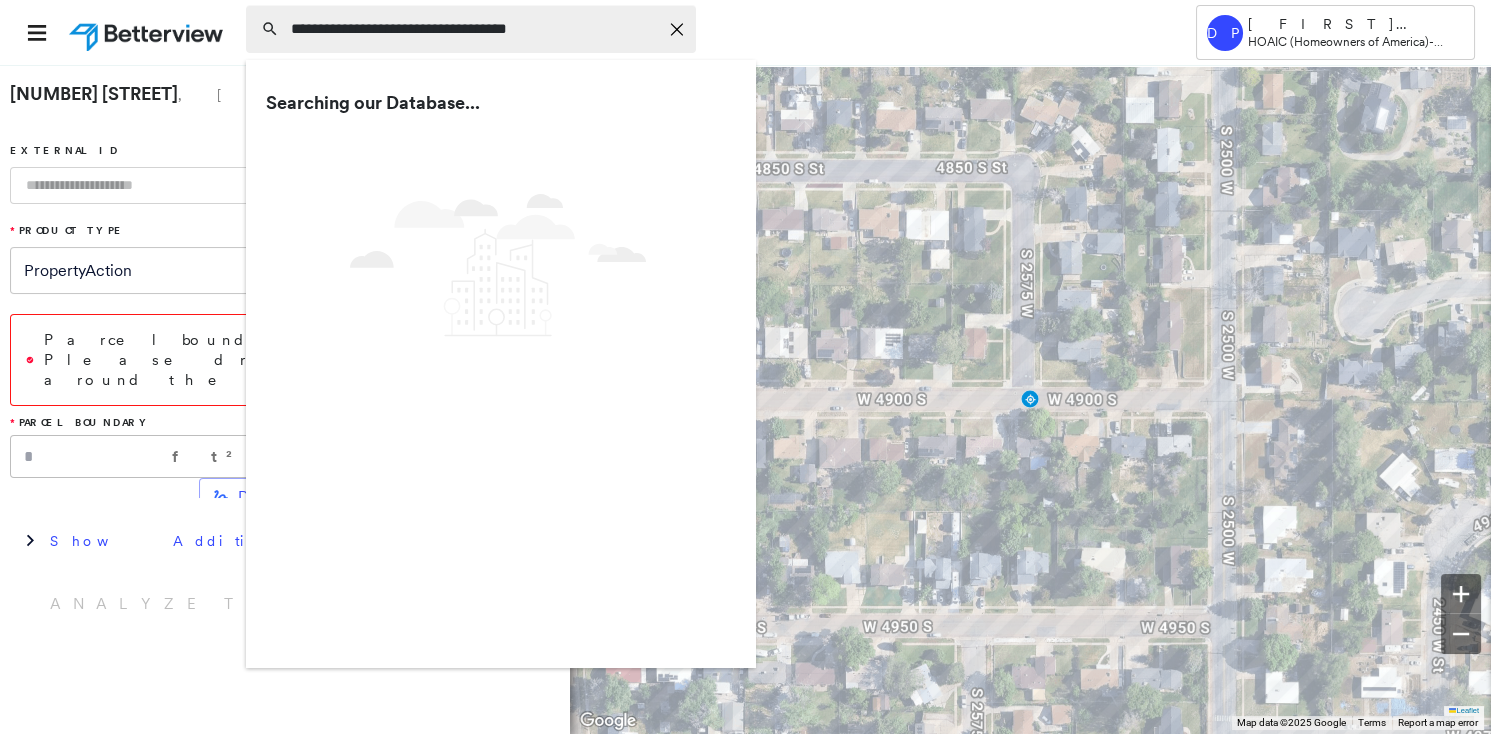 click on "**********" at bounding box center [474, 29] 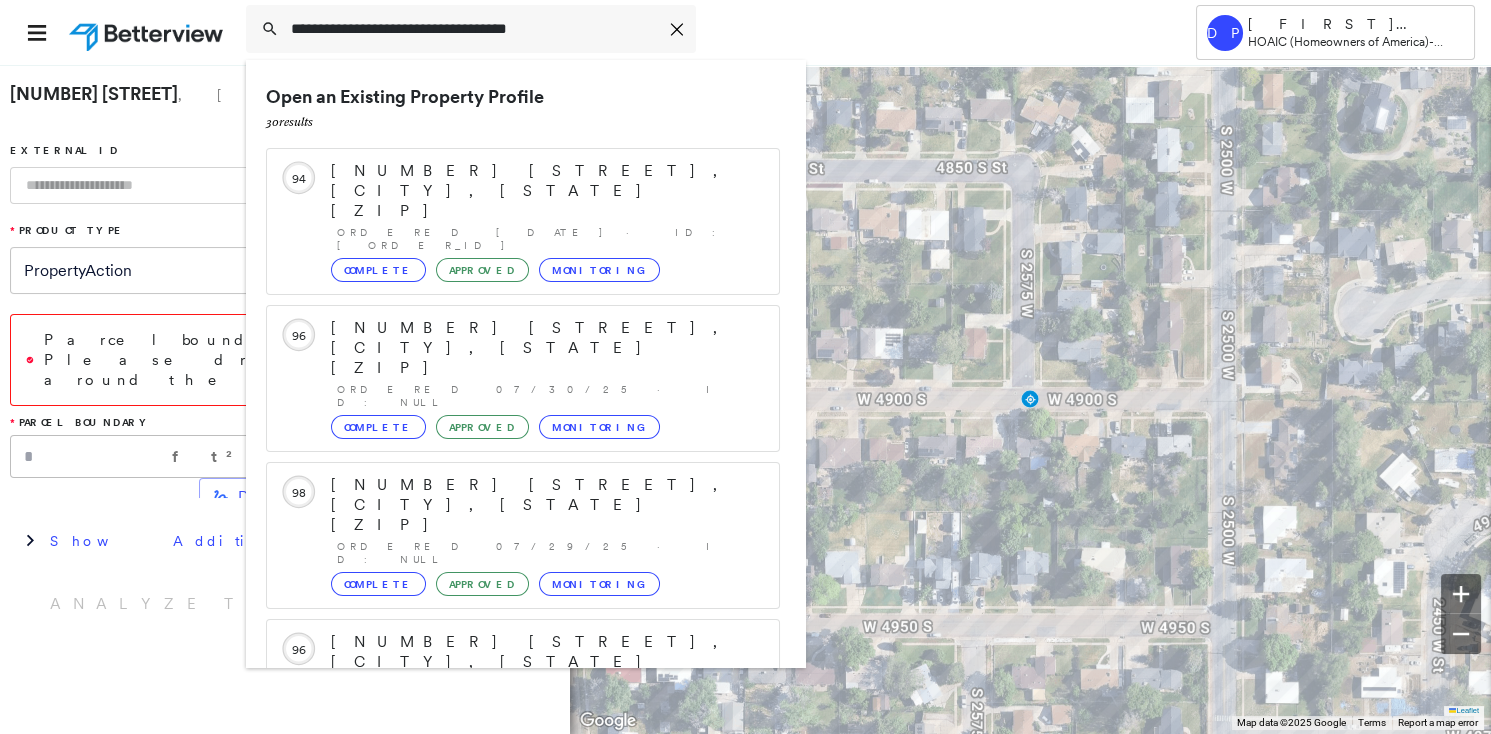 scroll, scrollTop: 211, scrollLeft: 0, axis: vertical 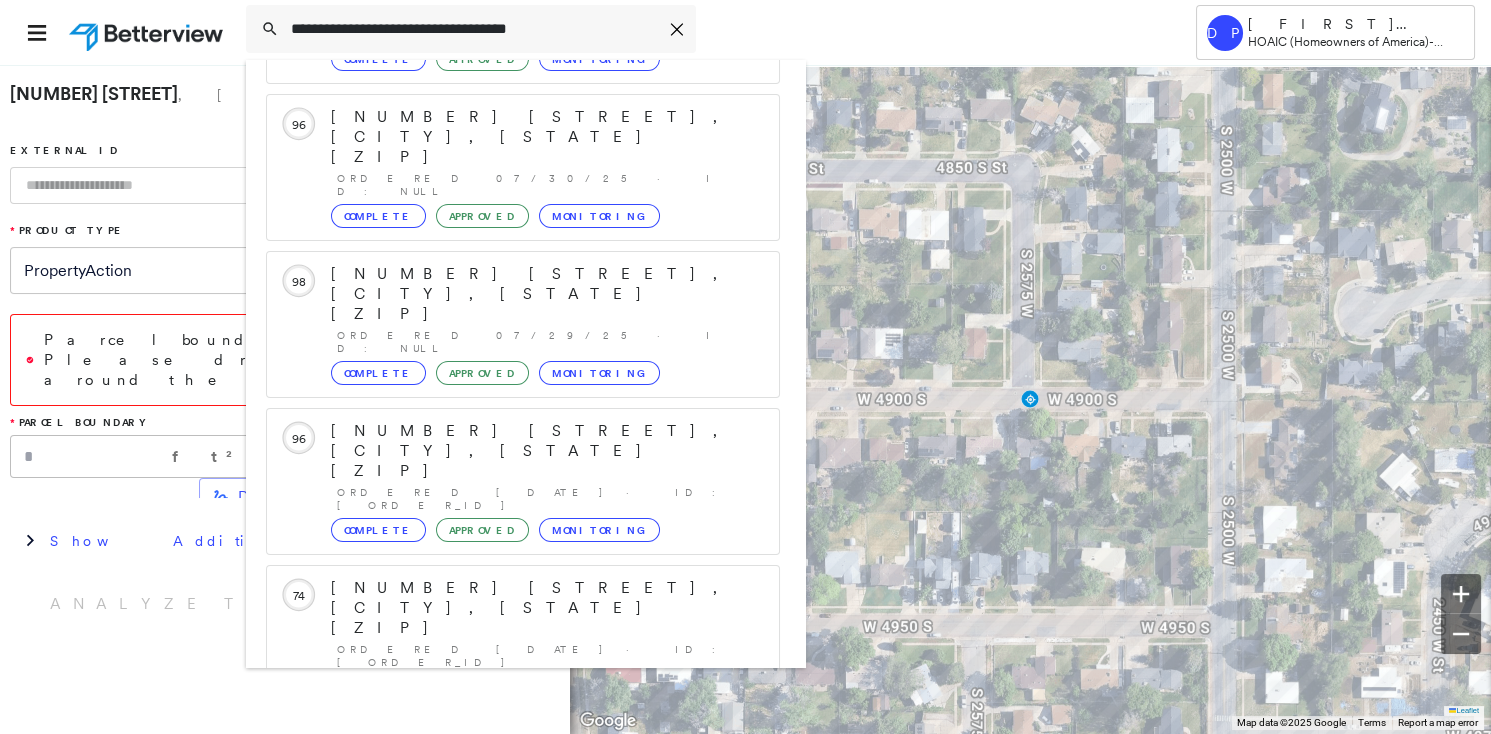 type on "**********" 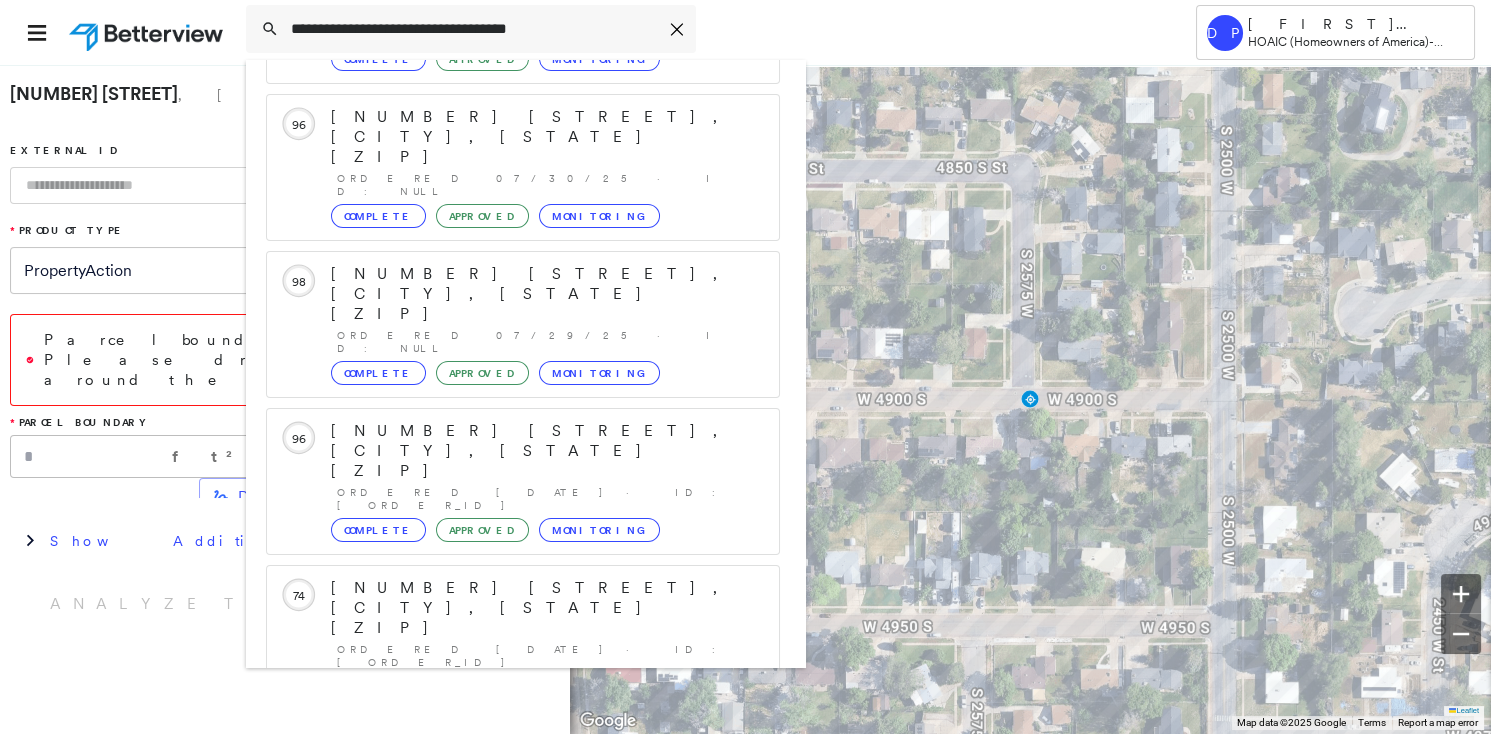 click 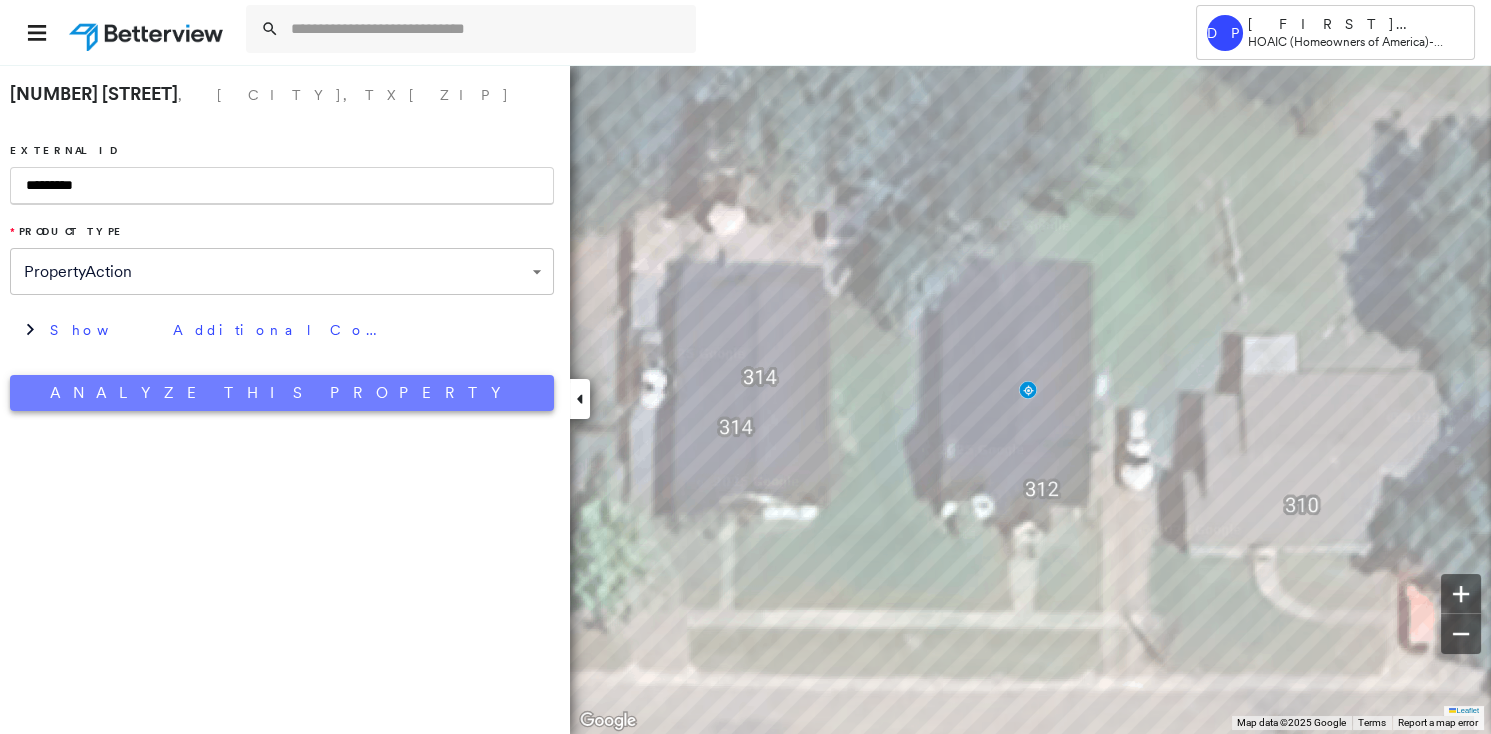type on "*********" 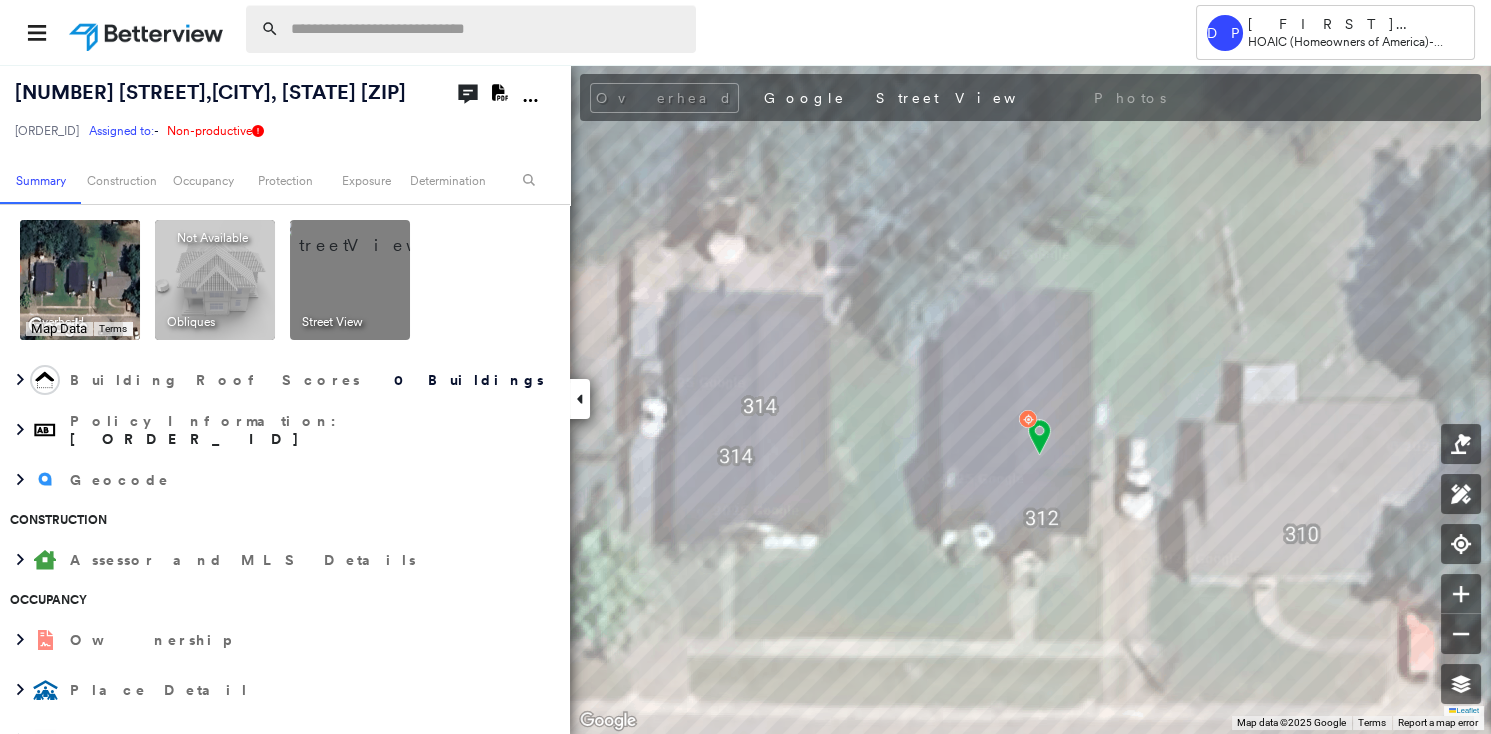 paste on "**********" 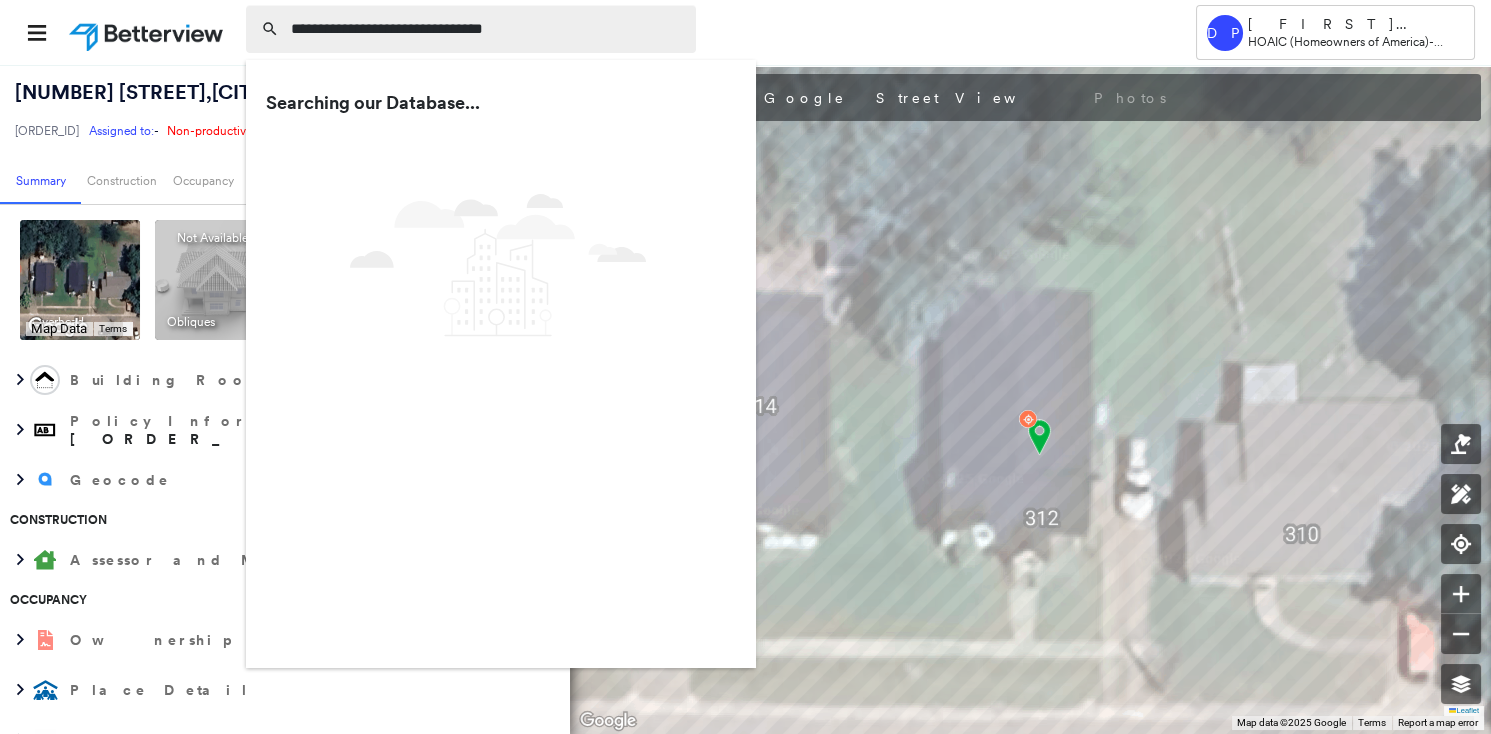 click on "**********" at bounding box center [487, 29] 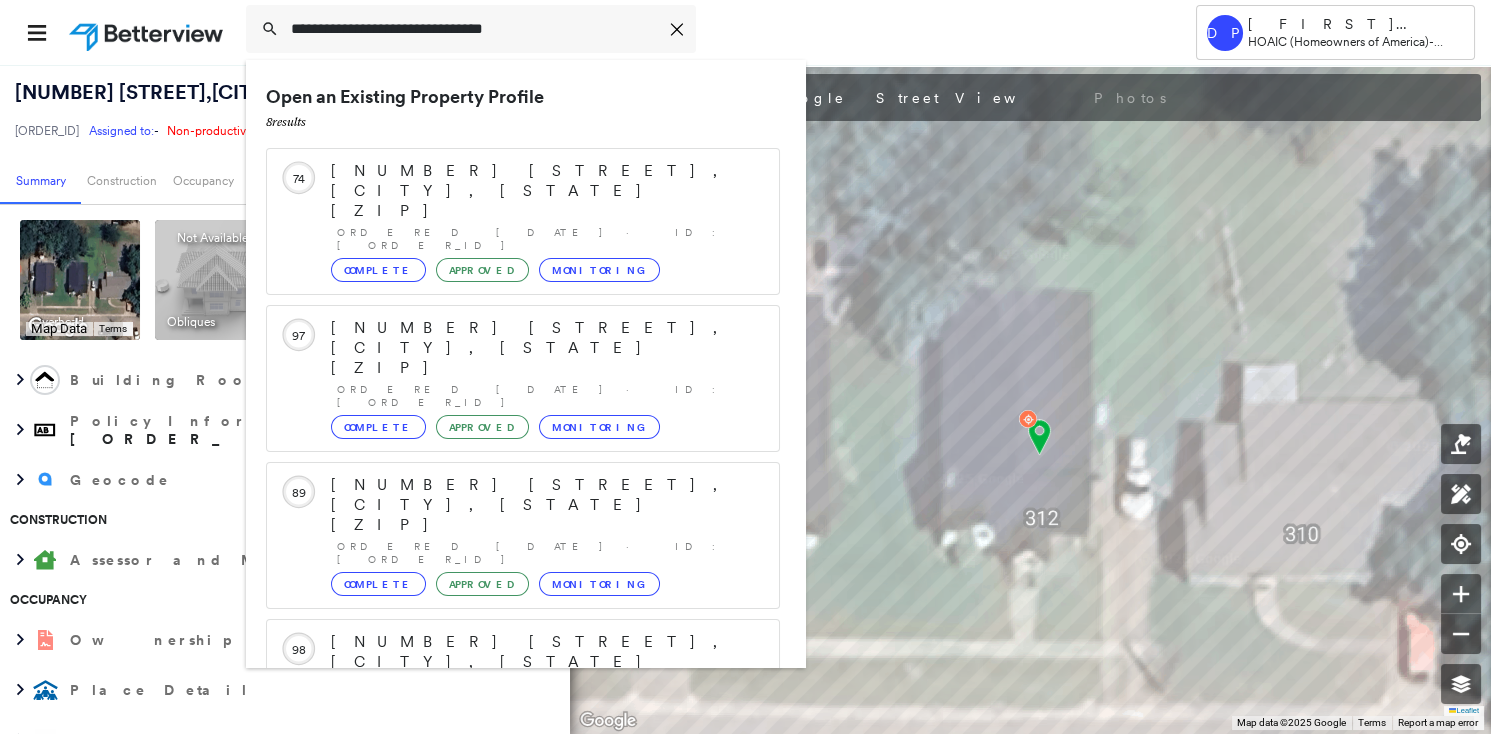 scroll, scrollTop: 211, scrollLeft: 0, axis: vertical 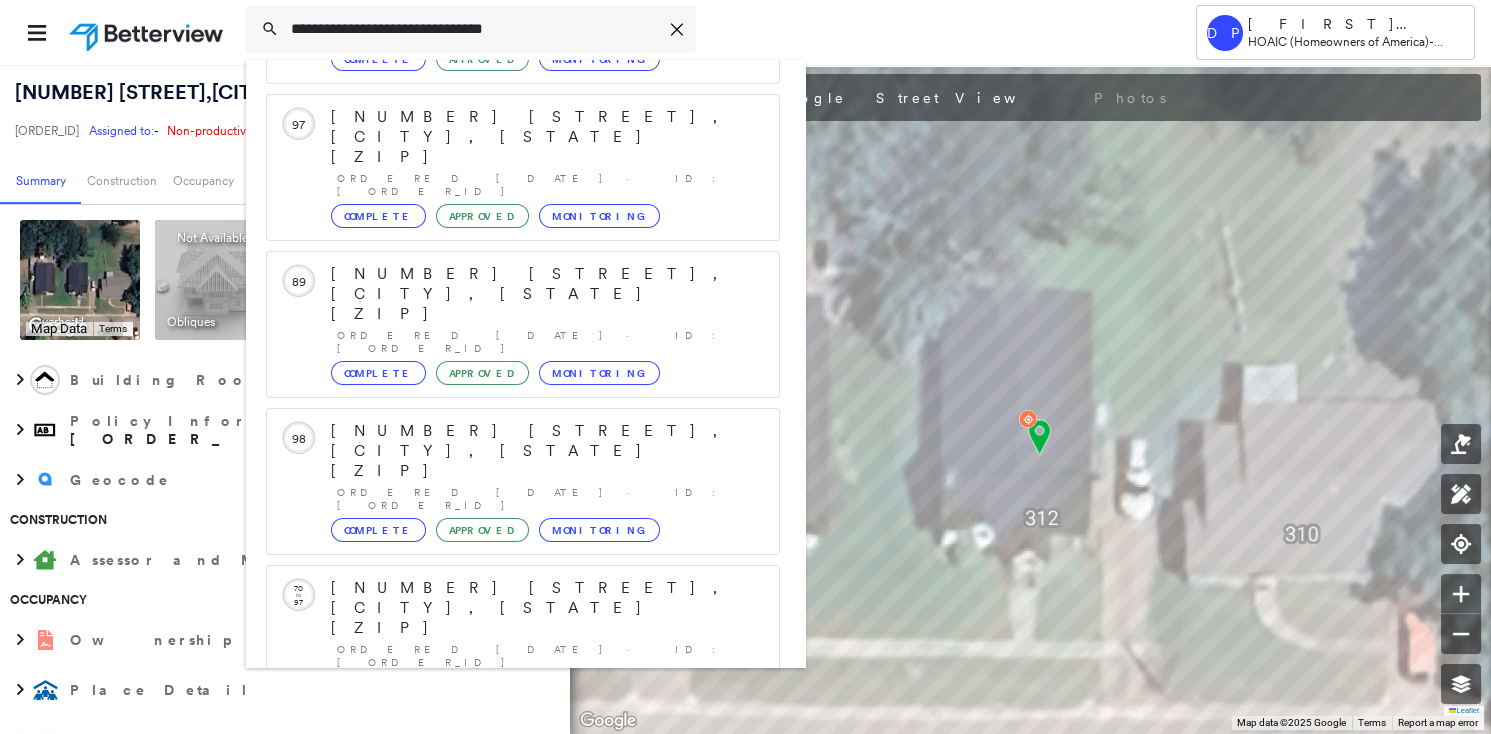 type on "**********" 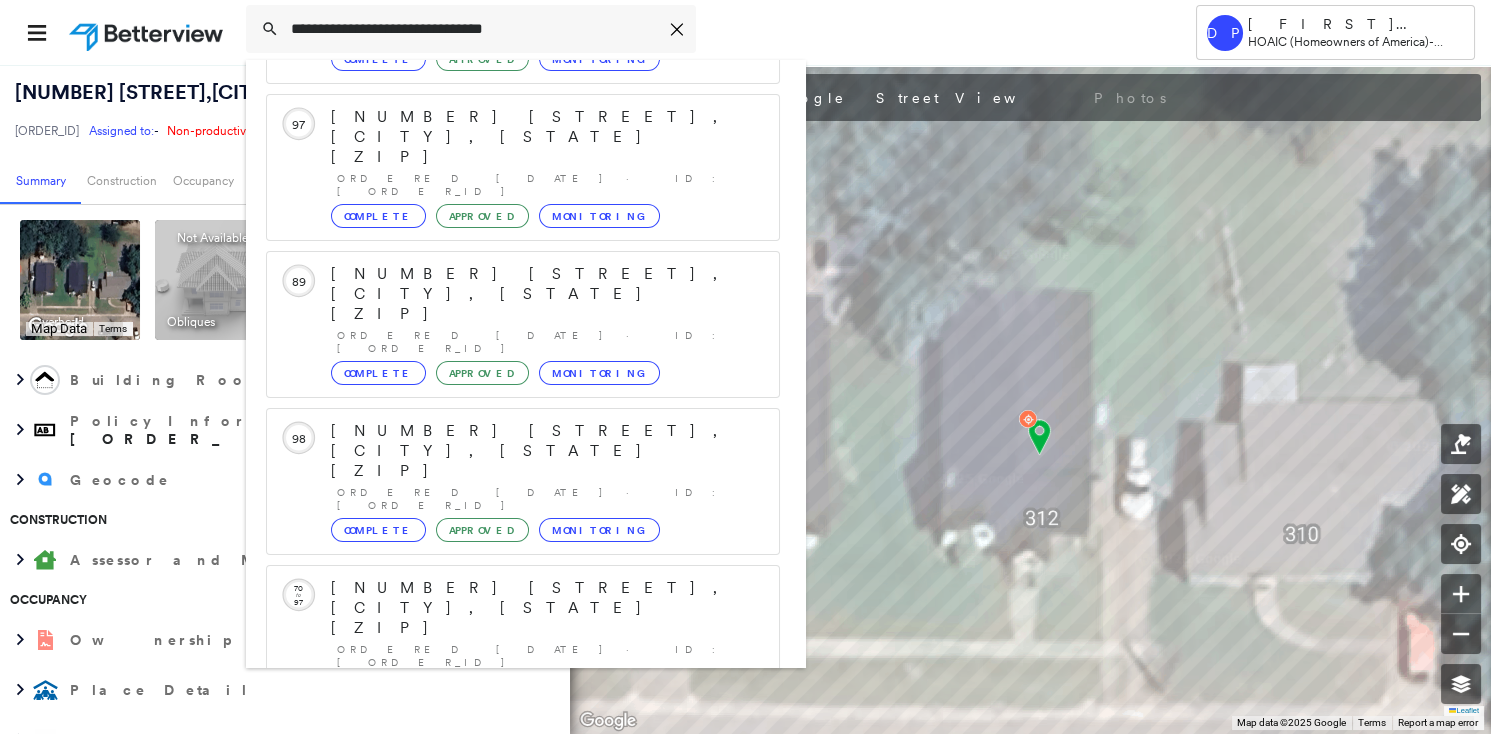 click 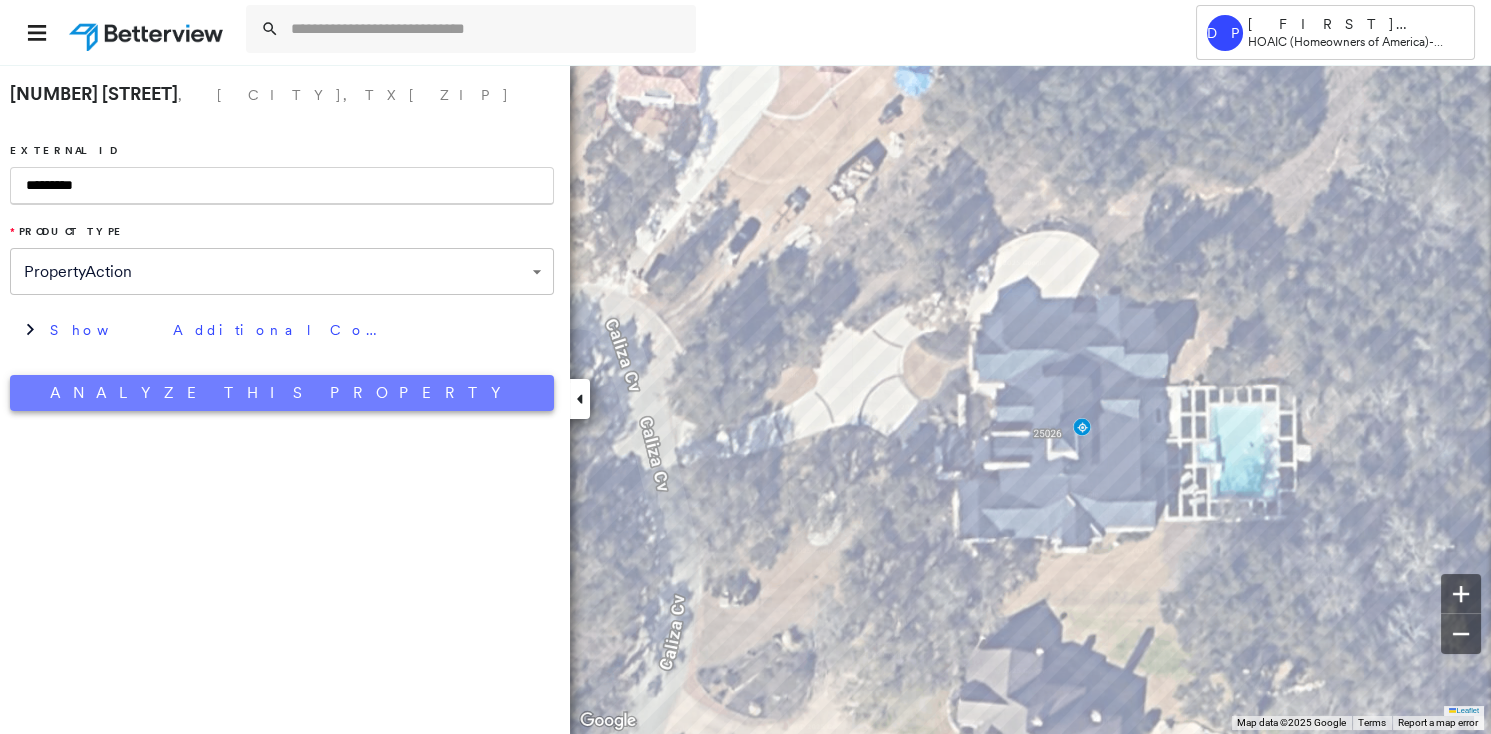 type on "*********" 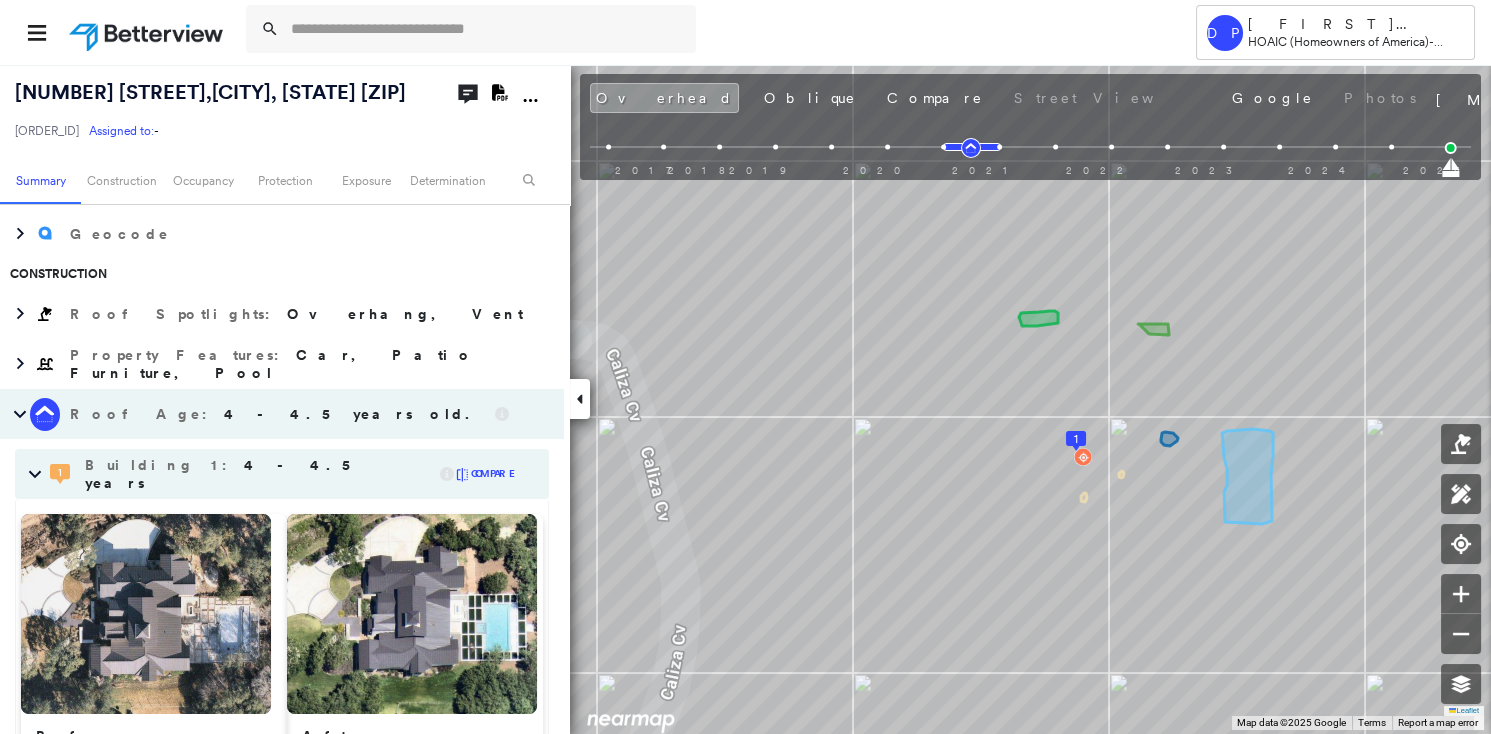 scroll, scrollTop: 727, scrollLeft: 0, axis: vertical 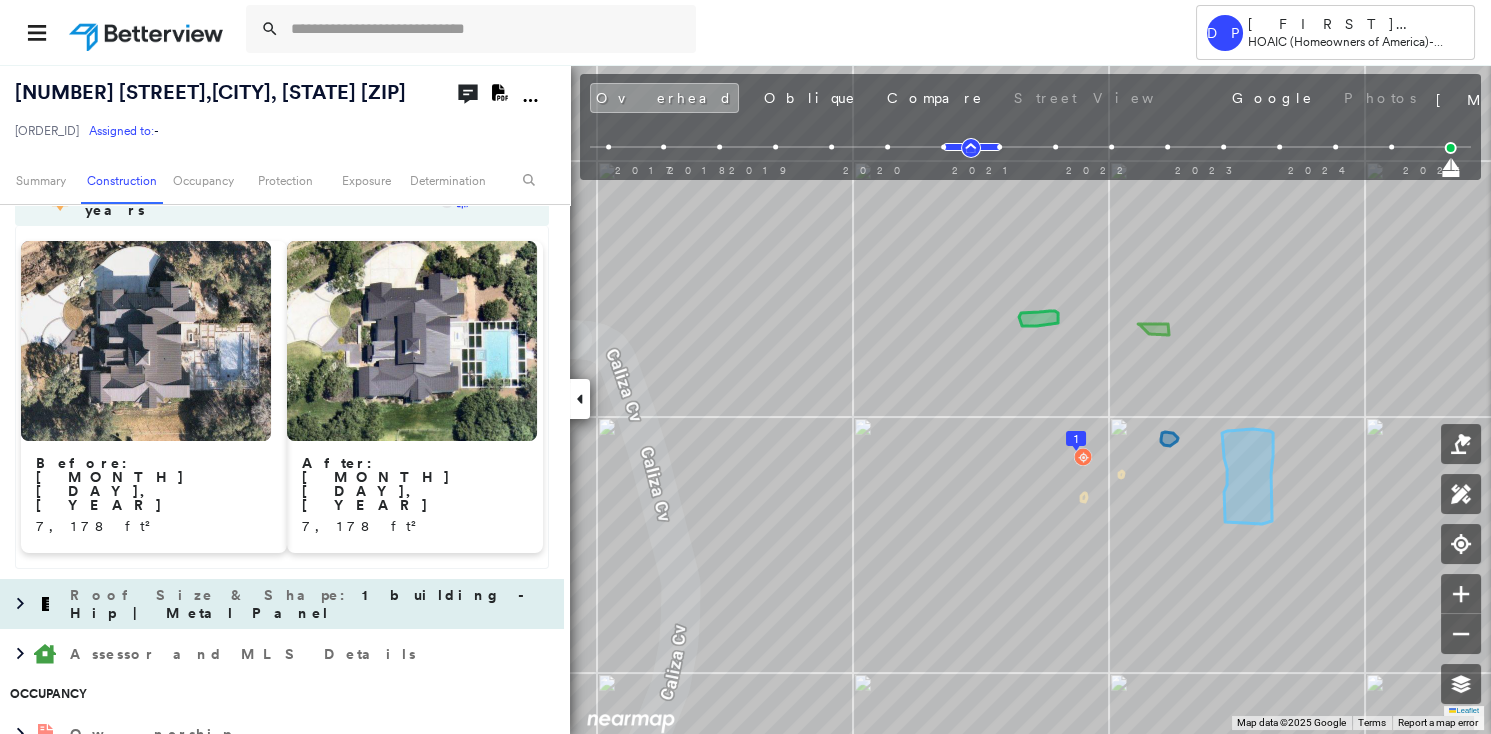 click on "Roof Size & Shape :  1 building  - Hip | Metal Panel" at bounding box center [312, 604] 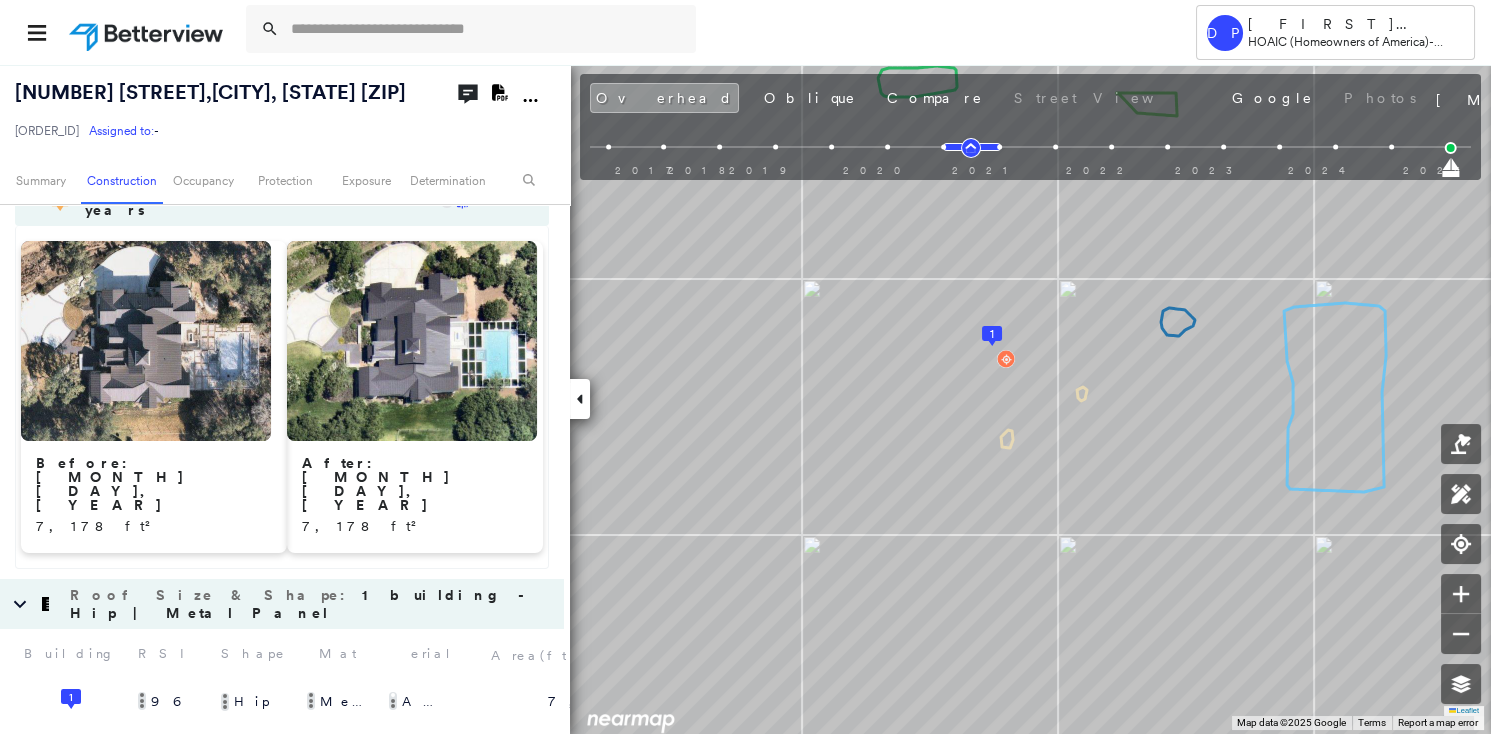 scroll, scrollTop: 0, scrollLeft: 0, axis: both 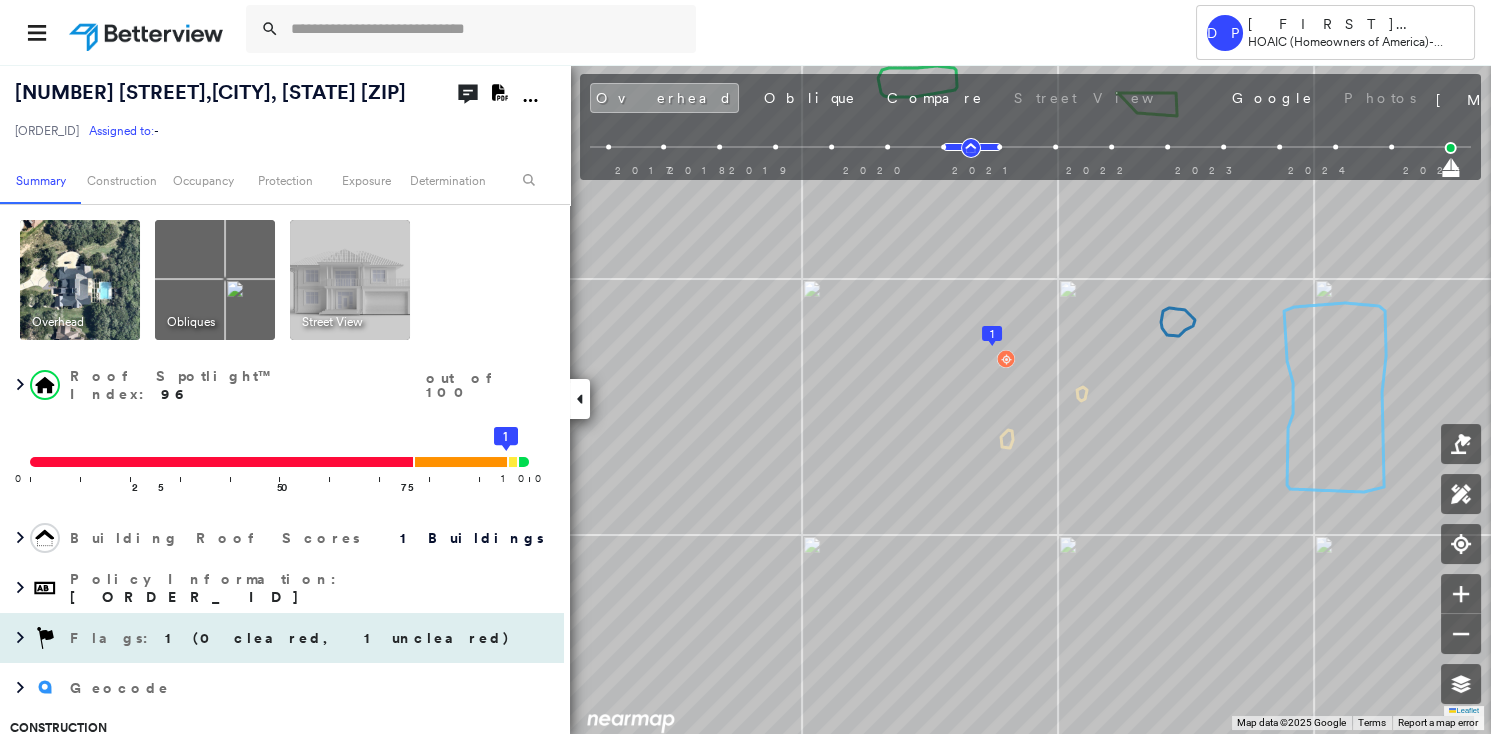 drag, startPoint x: 210, startPoint y: 622, endPoint x: 281, endPoint y: 623, distance: 71.00704 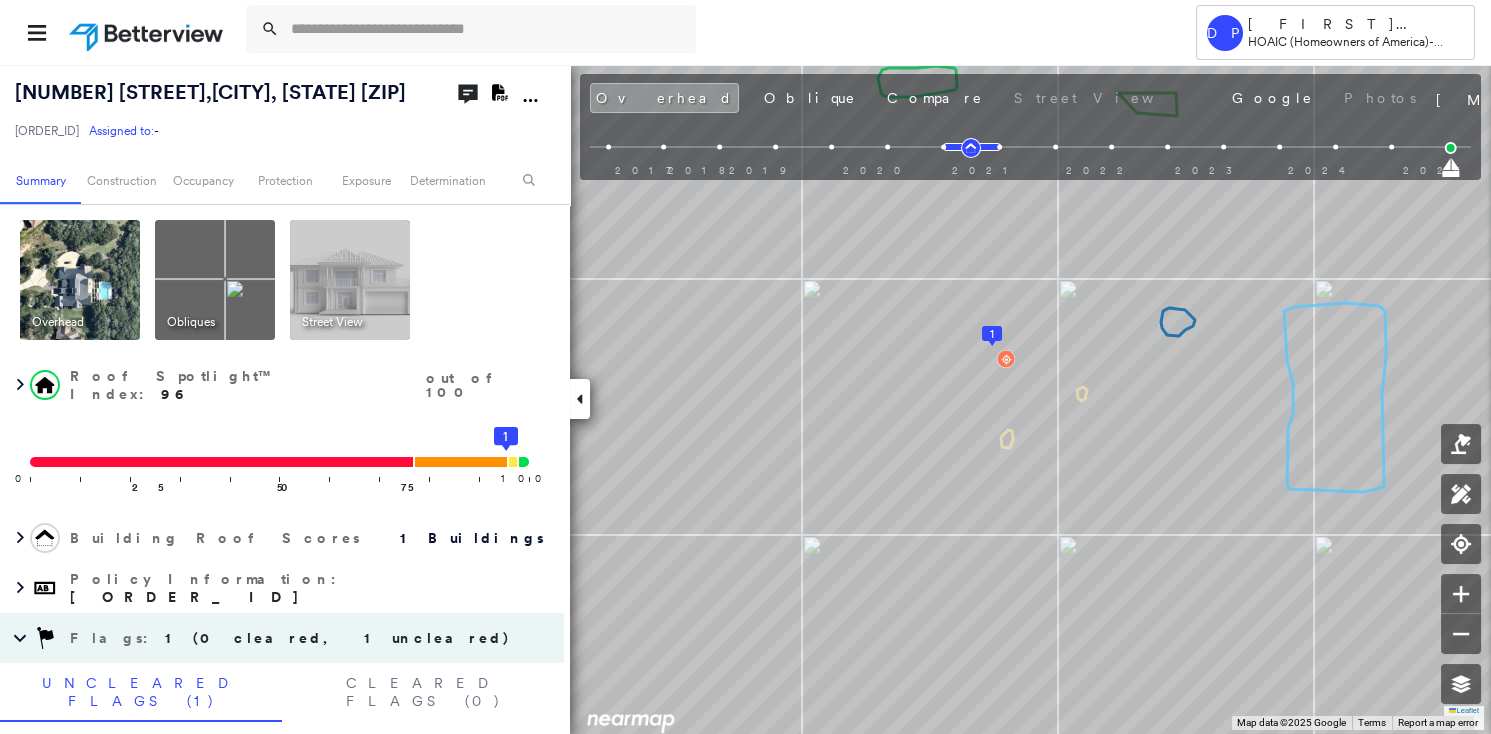 scroll, scrollTop: 181, scrollLeft: 0, axis: vertical 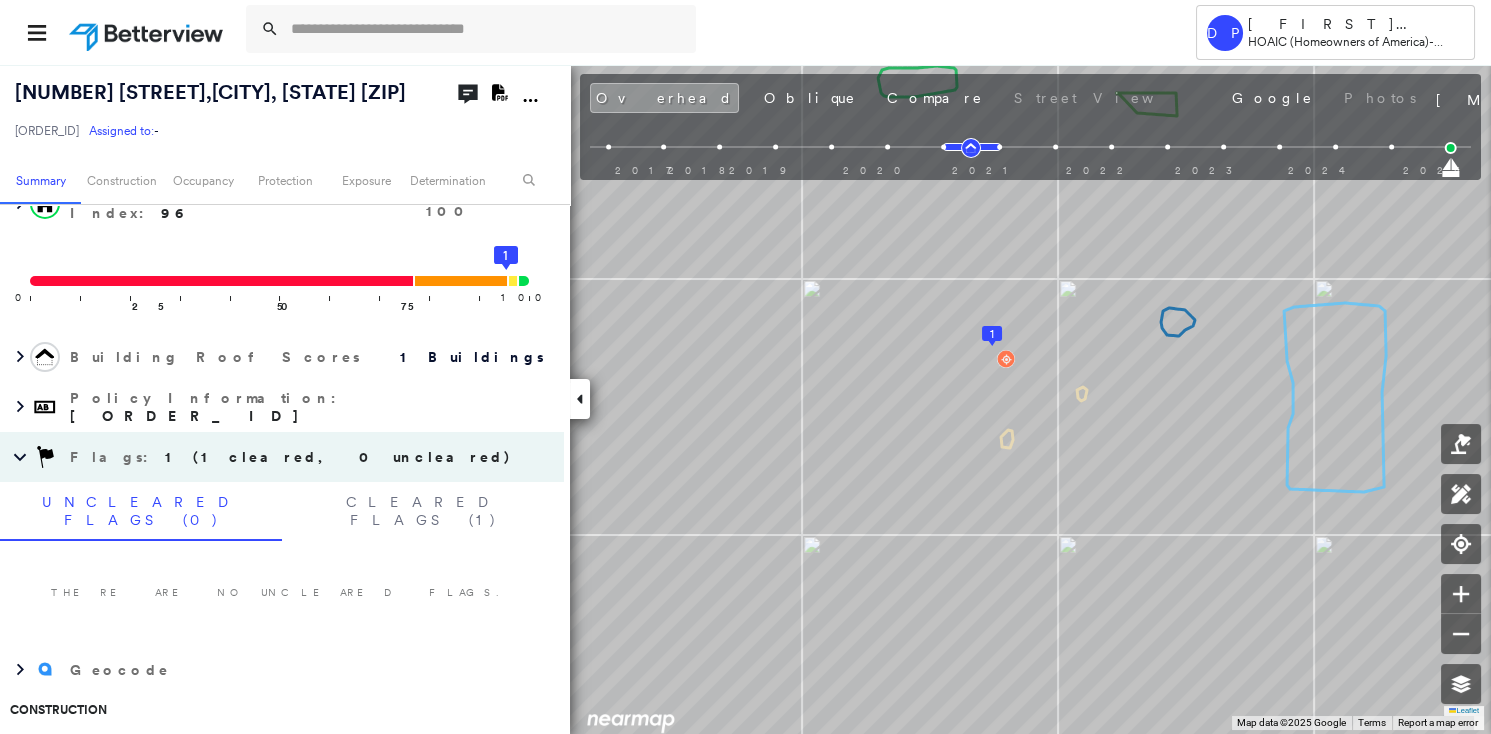 click on "[NUMBER] [STREET] , [CITY], [STATE] [ZIP] [ORDER_ID] Assigned to: - Assigned to: - [ORDER_ID] Assigned to: - Open Comments Download PDF Report" at bounding box center [285, 110] 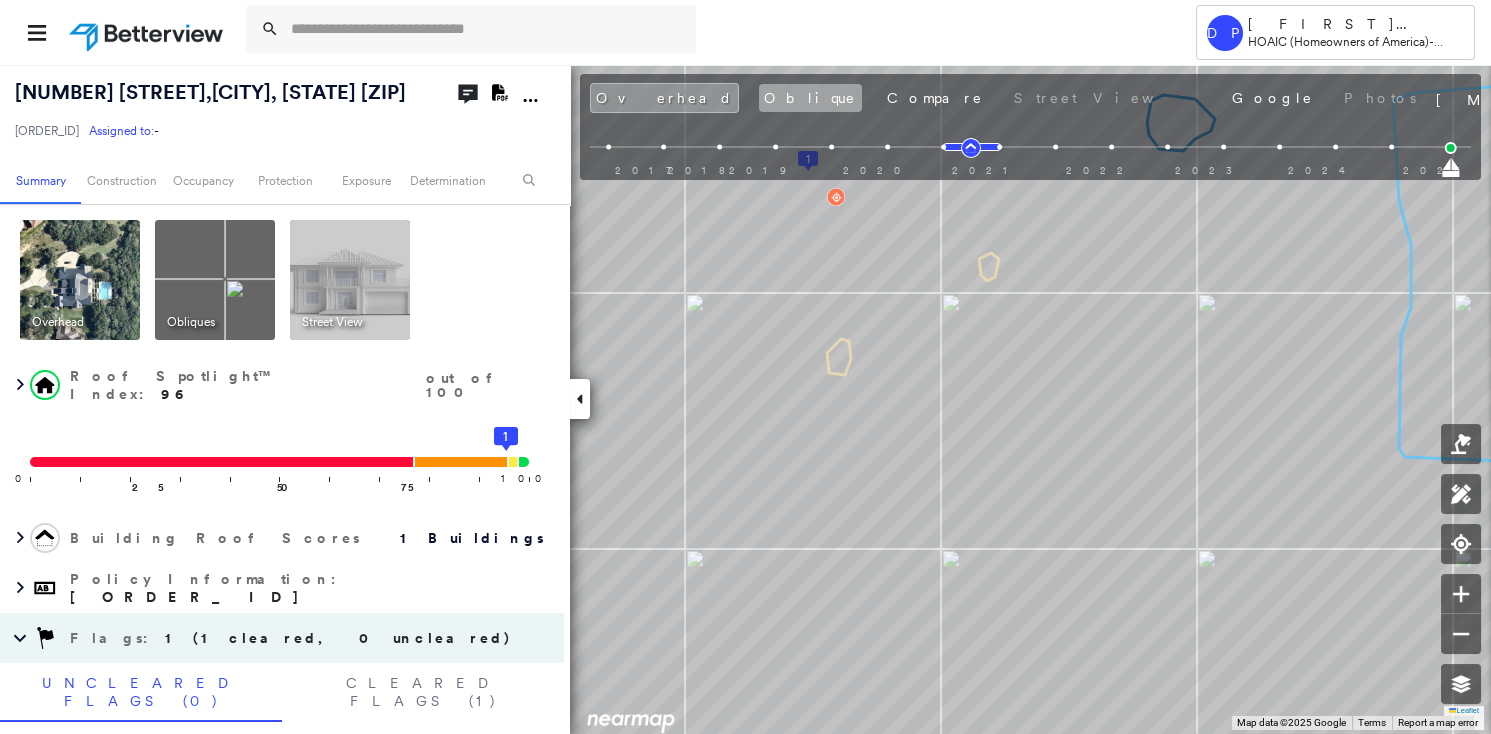 click on "Oblique" at bounding box center (810, 98) 